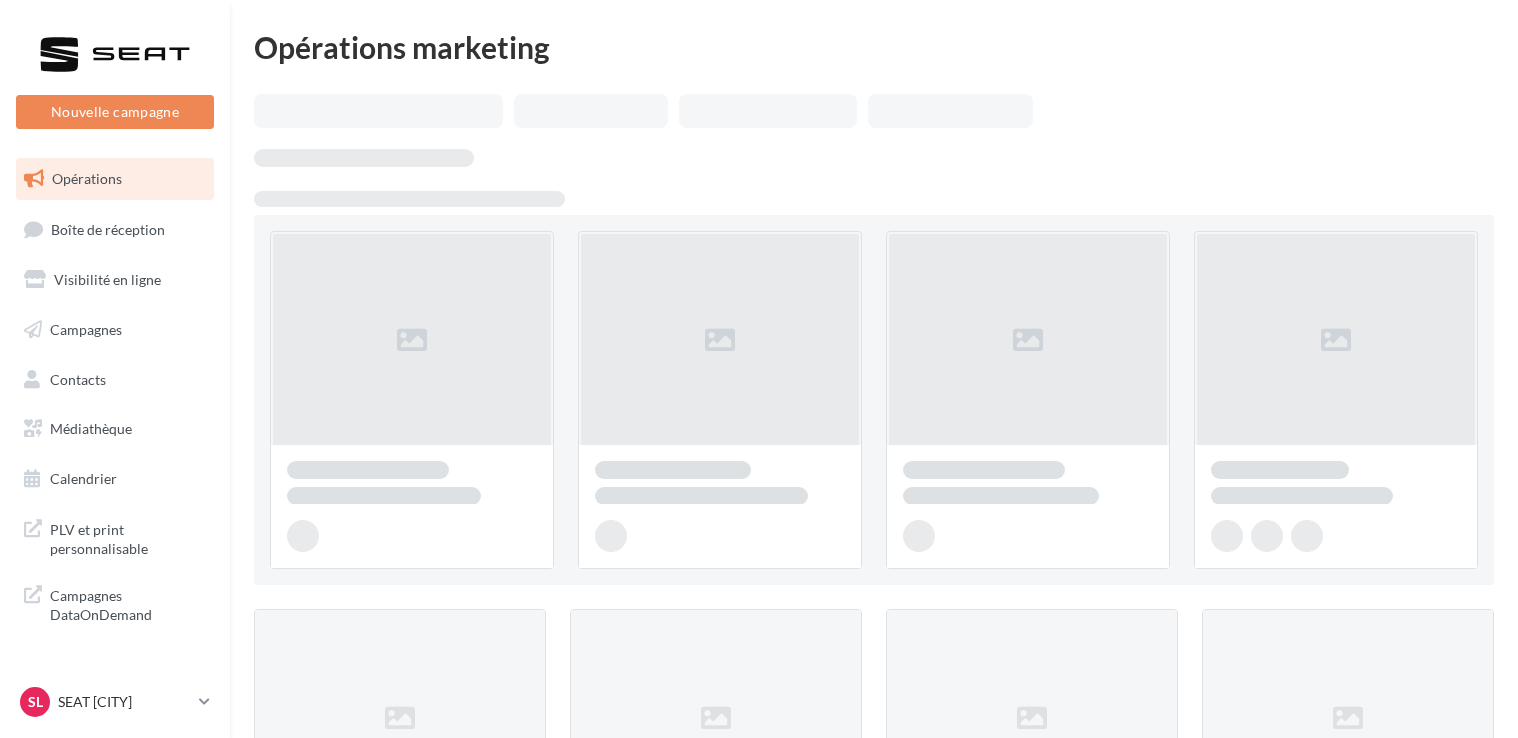 scroll, scrollTop: 0, scrollLeft: 0, axis: both 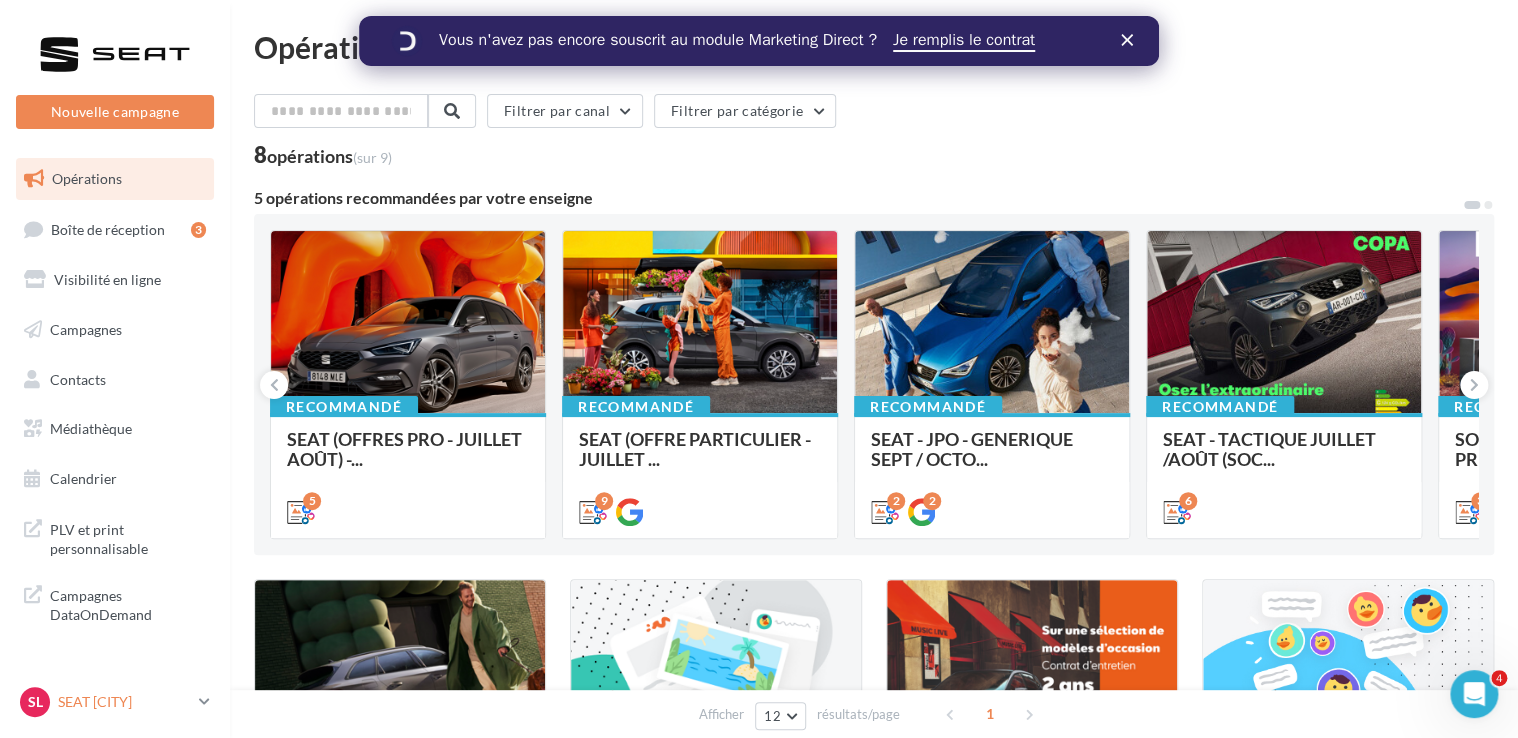 click on "SEAT [CITY]" at bounding box center [124, 702] 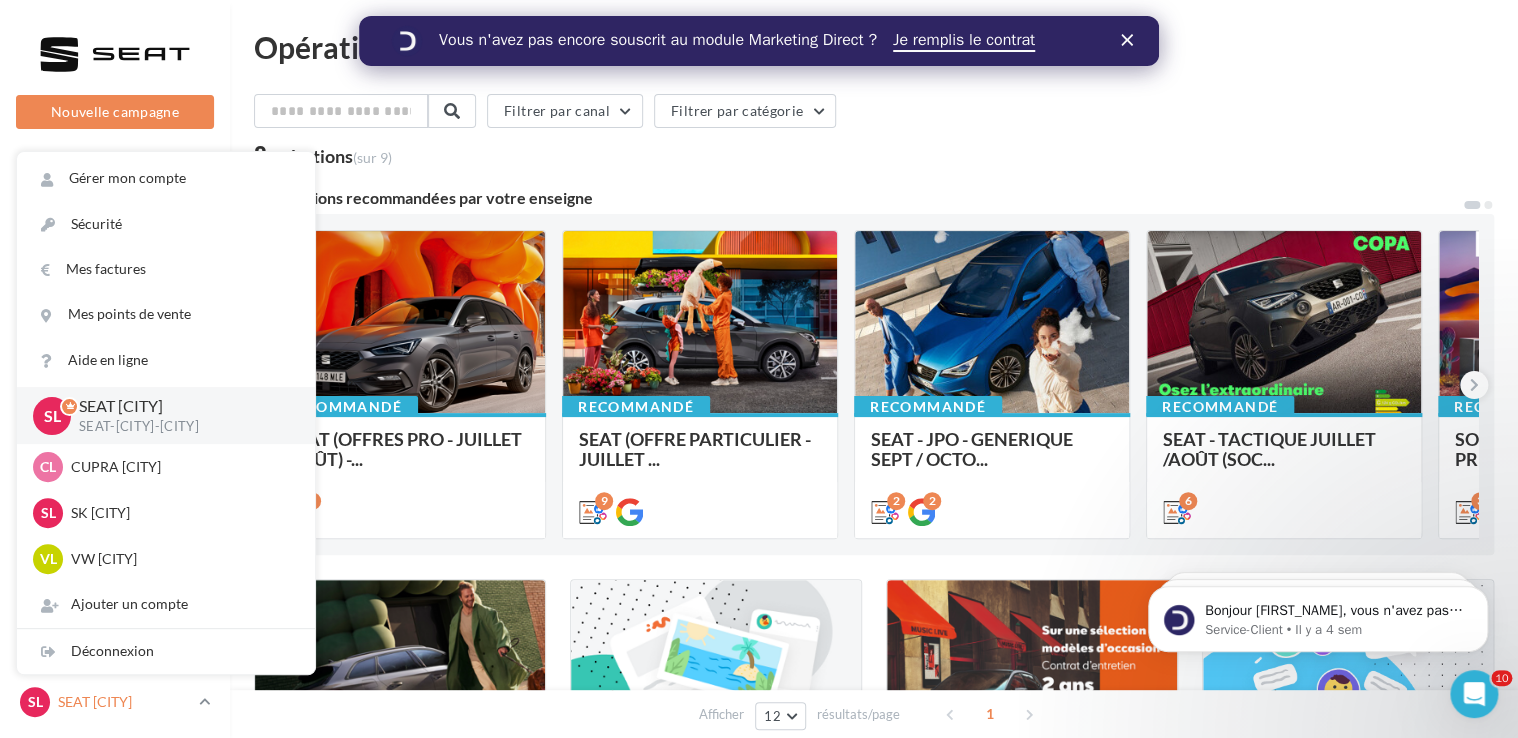 scroll, scrollTop: 0, scrollLeft: 0, axis: both 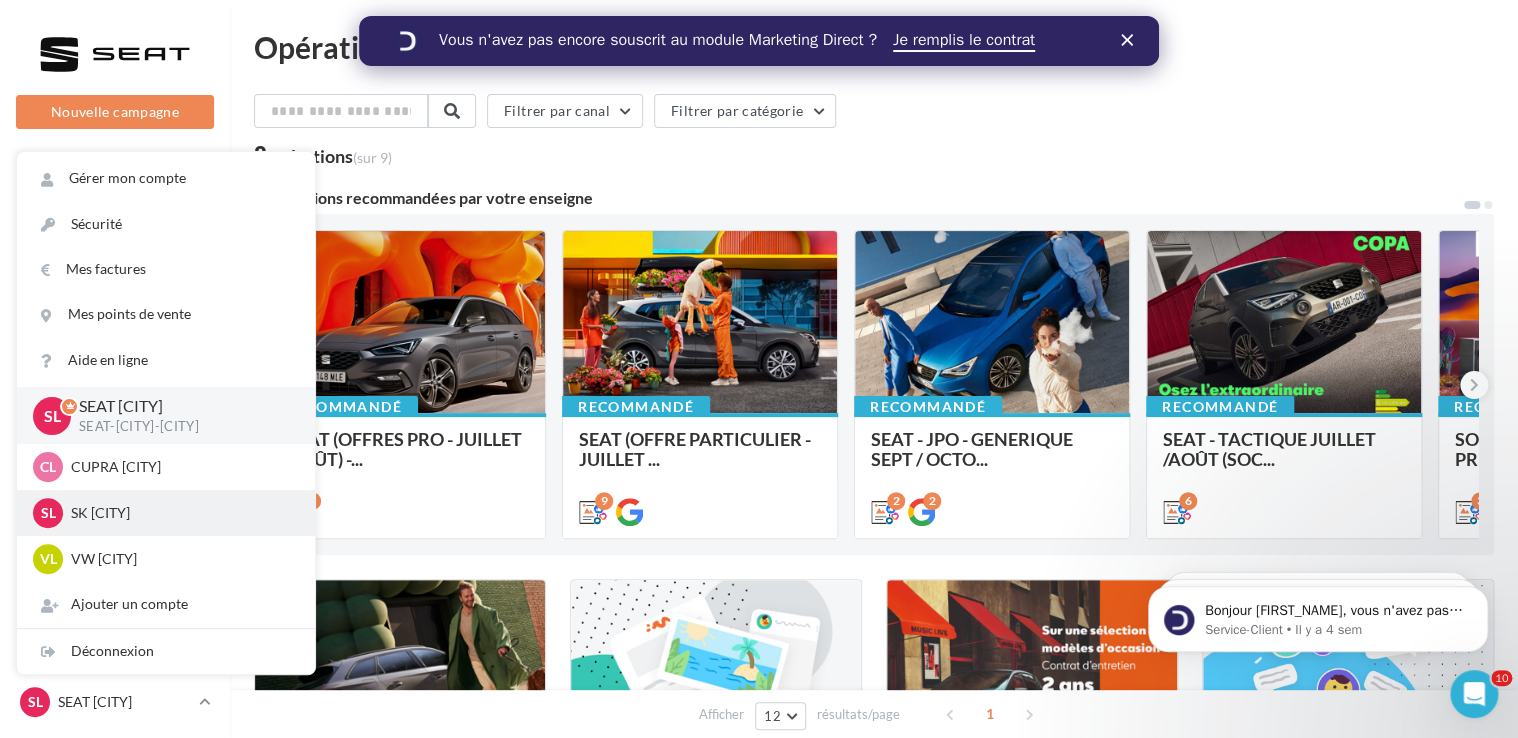 click on "SK [CITY]" at bounding box center (181, 513) 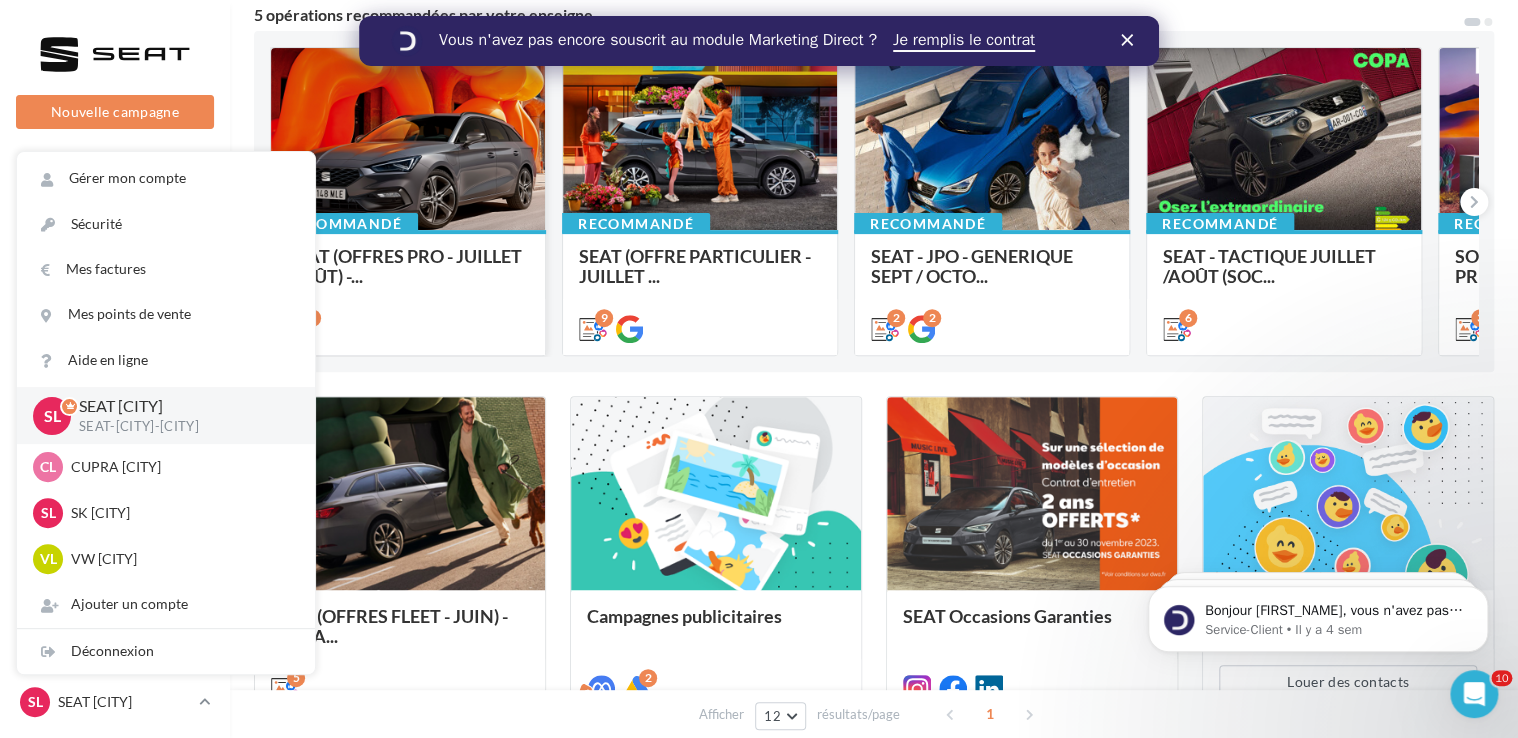 scroll, scrollTop: 200, scrollLeft: 0, axis: vertical 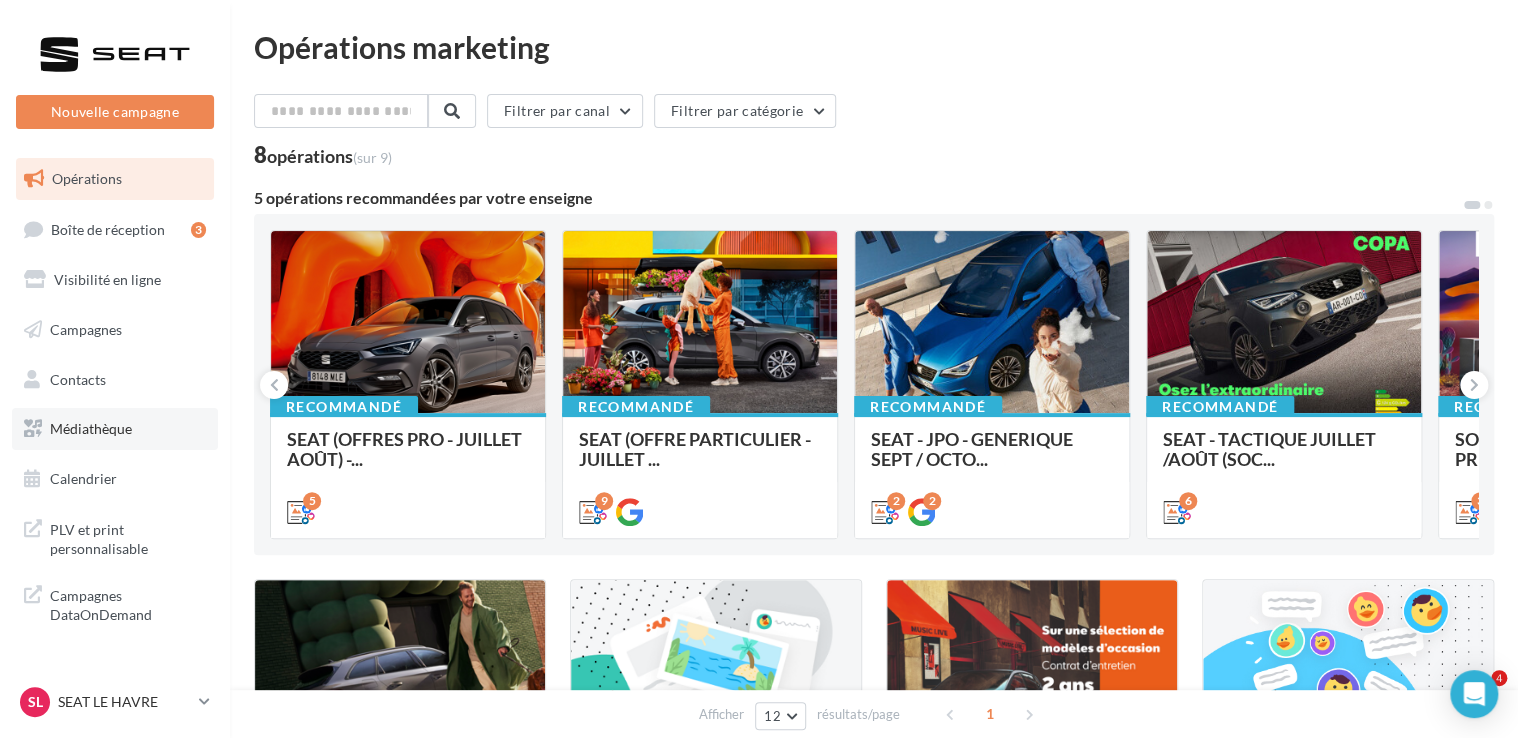 click on "Médiathèque" at bounding box center [91, 428] 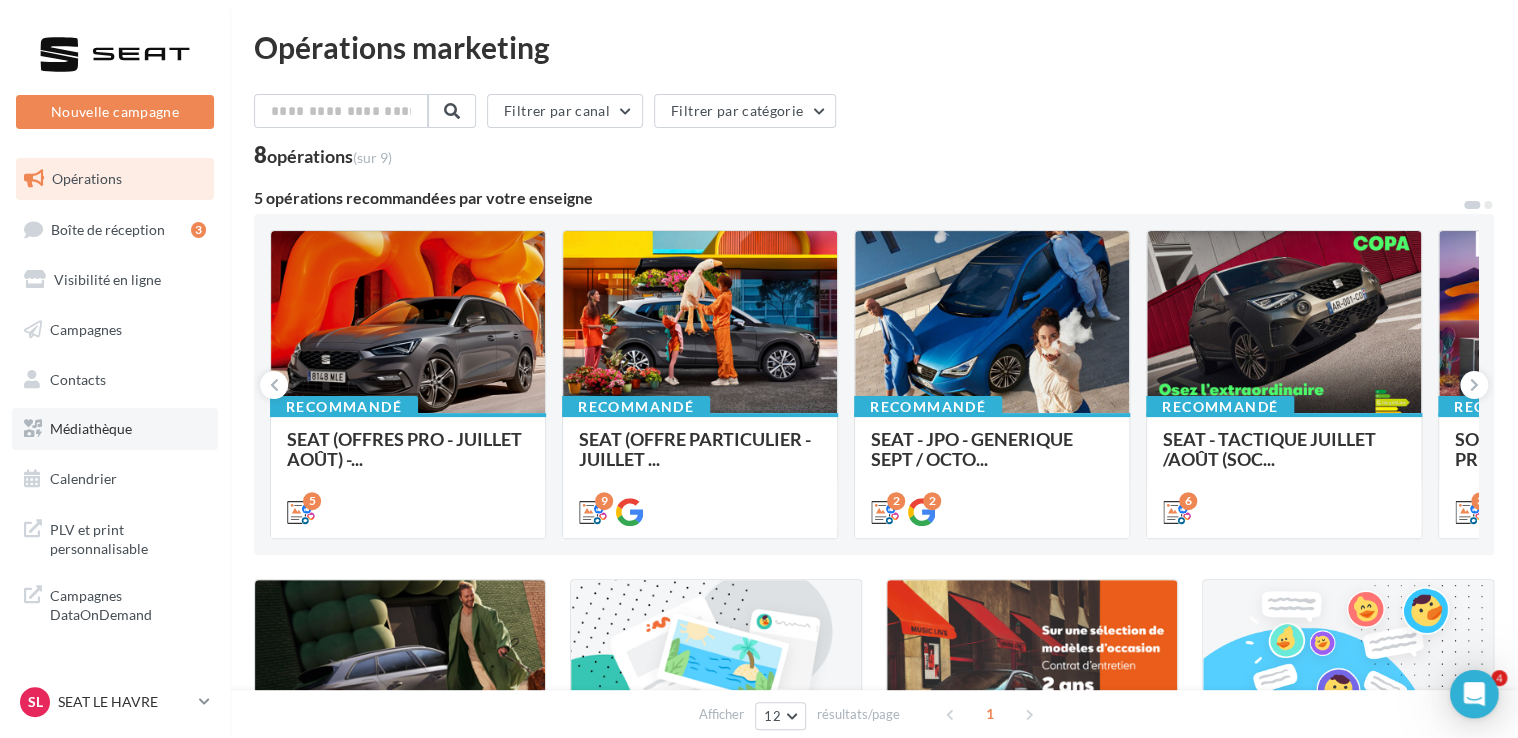 scroll, scrollTop: 0, scrollLeft: 0, axis: both 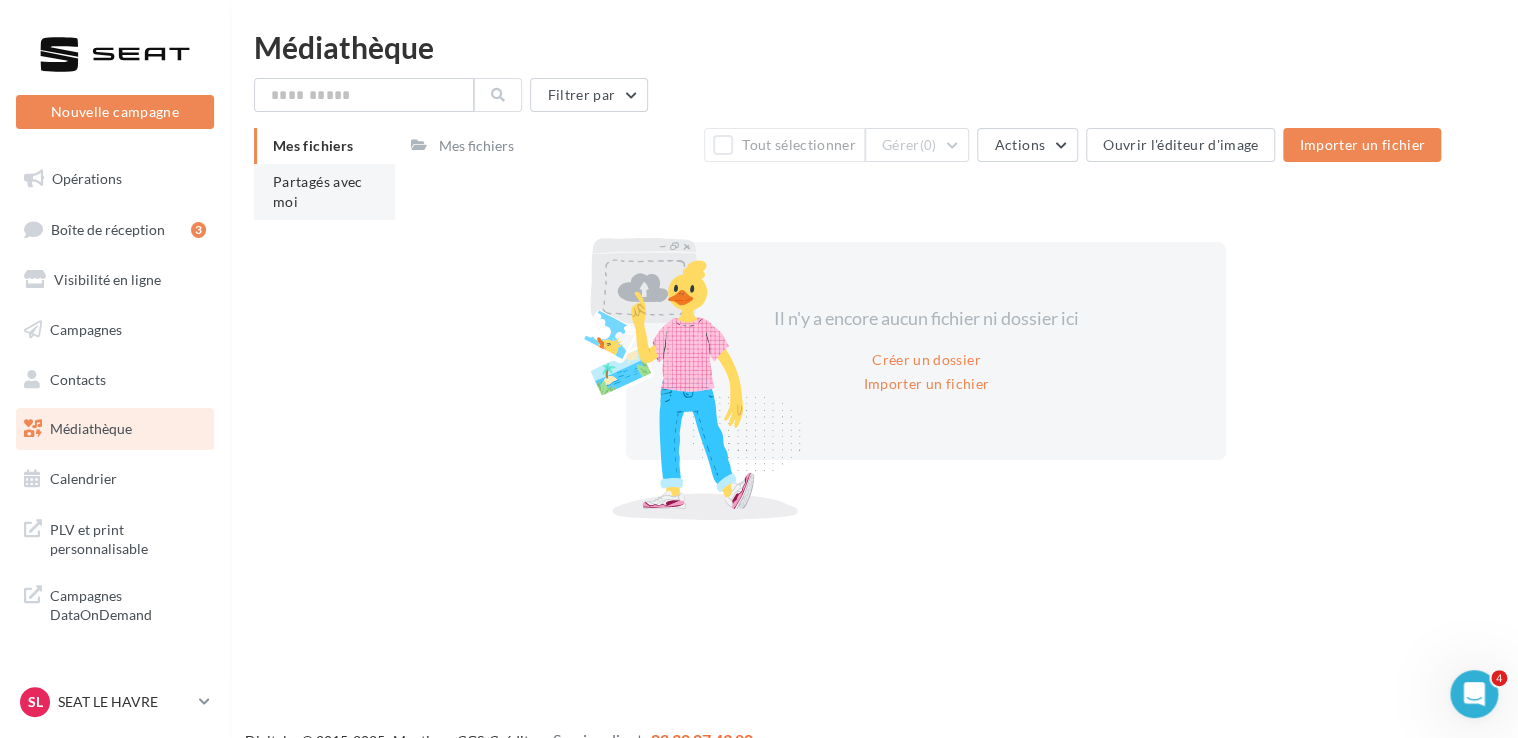 click on "Partagés avec moi" at bounding box center [324, 192] 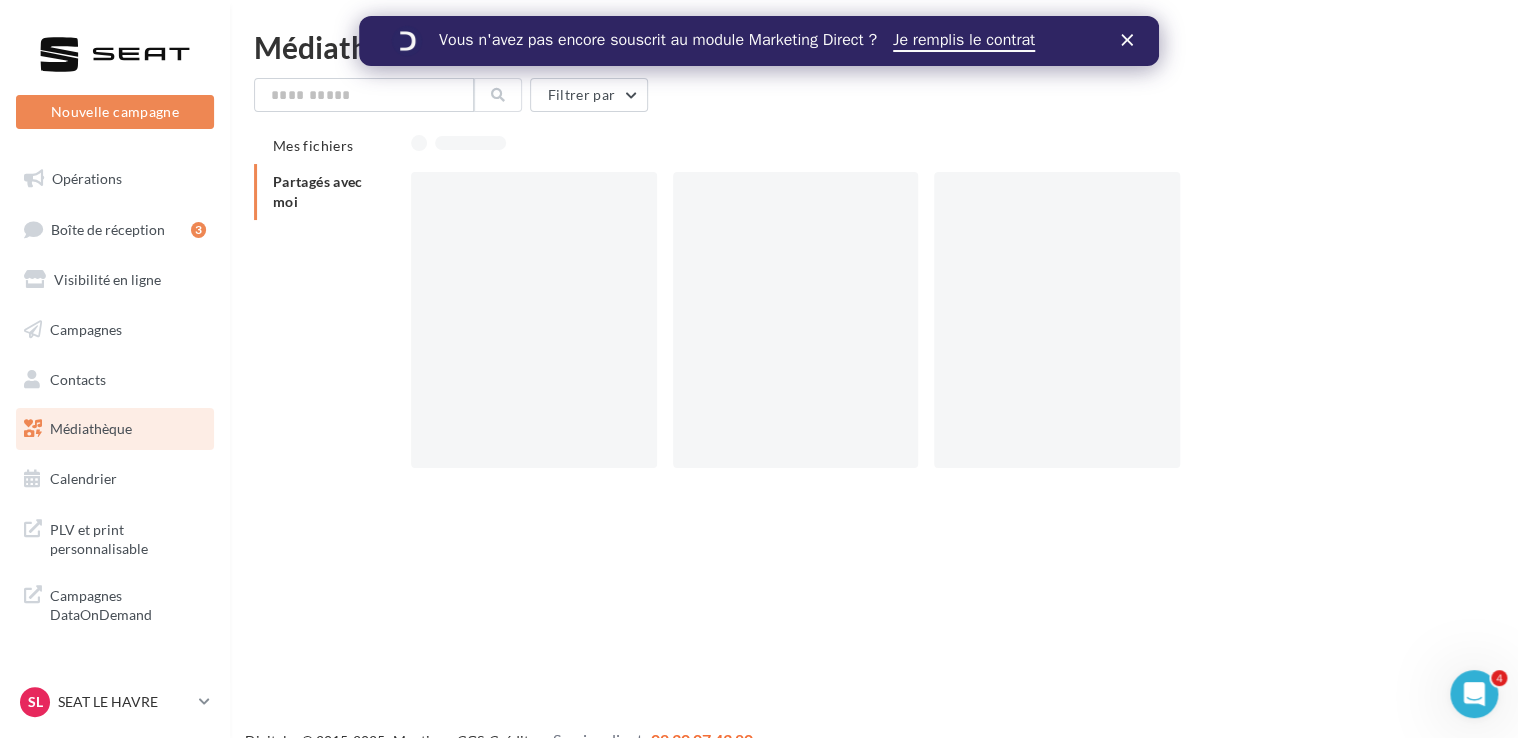 scroll, scrollTop: 0, scrollLeft: 0, axis: both 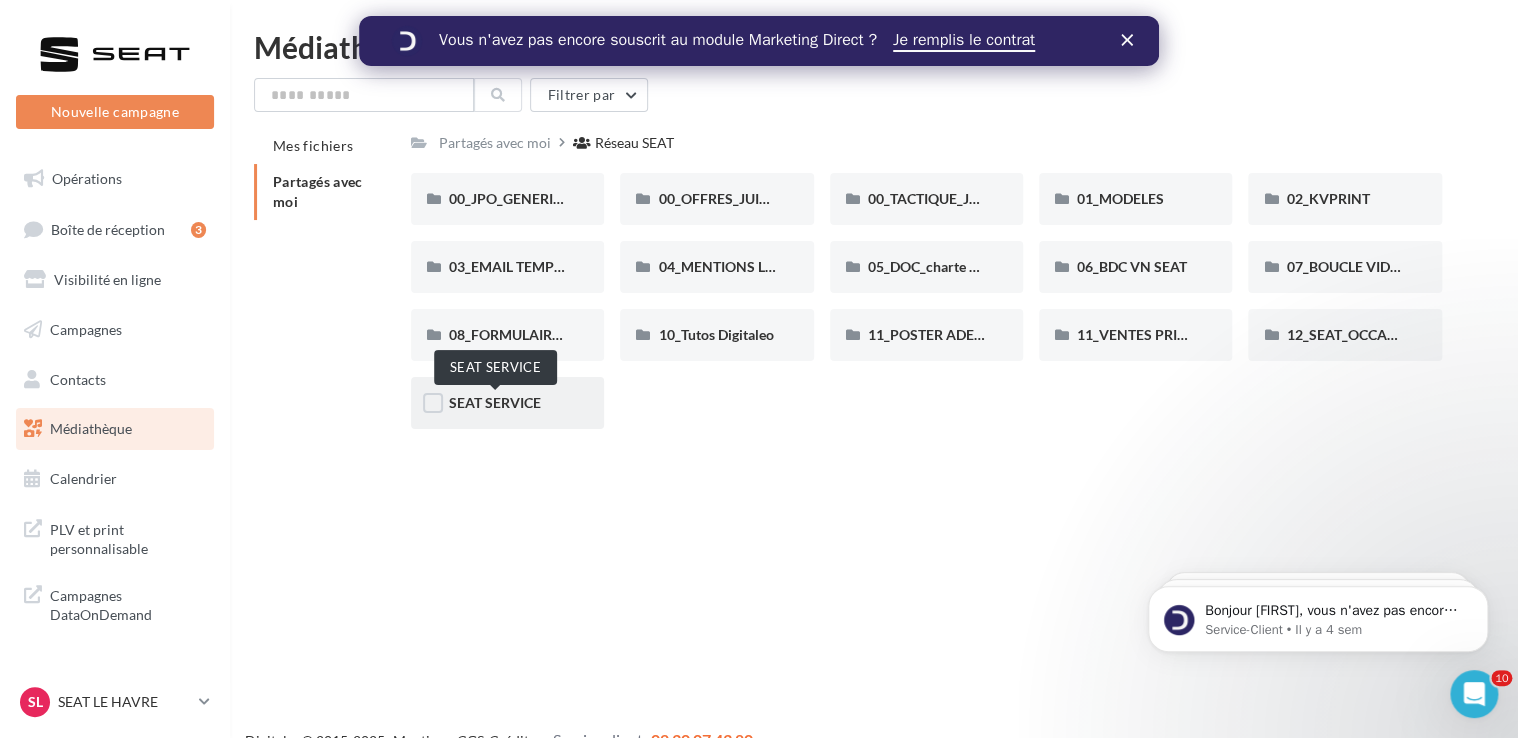 click on "SEAT SERVICE" at bounding box center [495, 402] 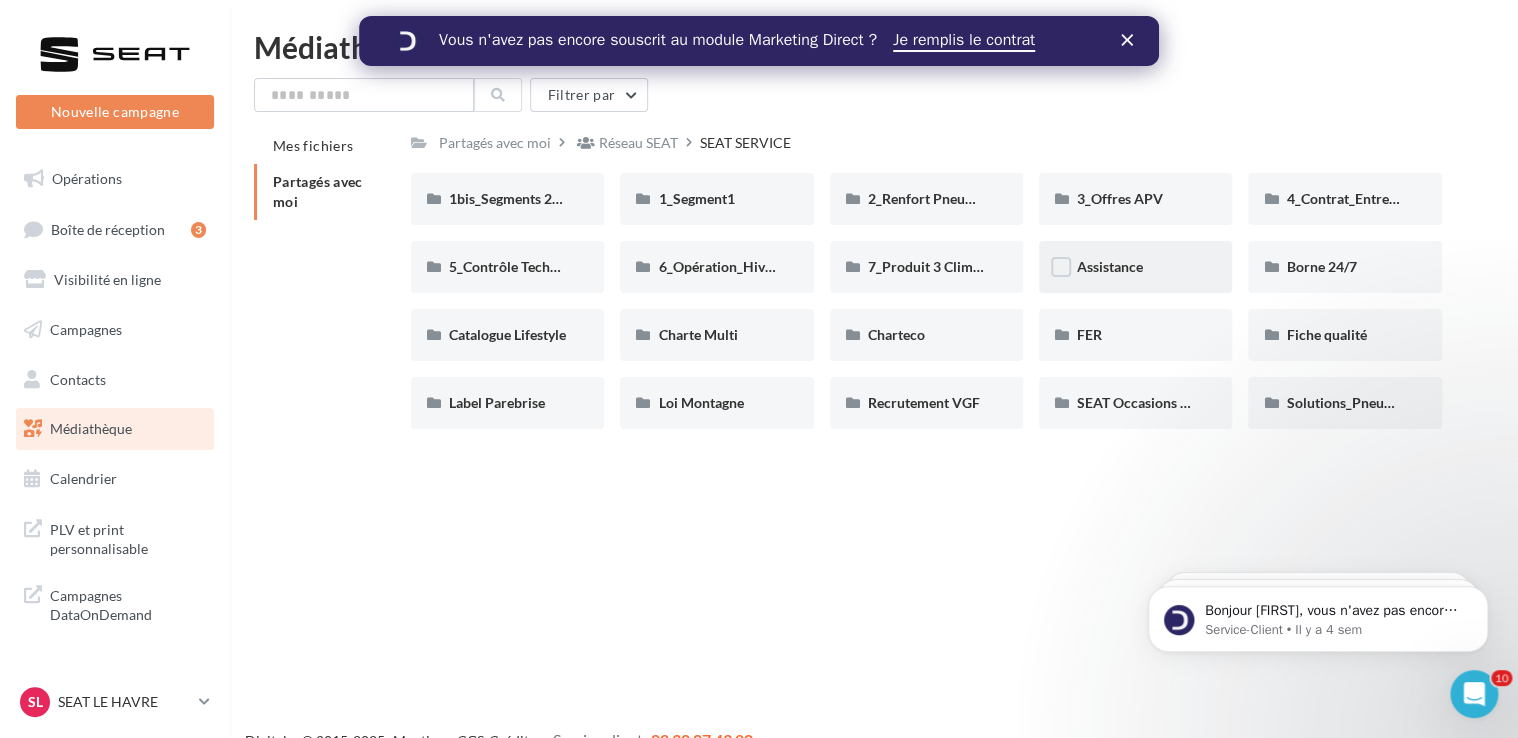 click on "Assistance" at bounding box center [1135, 267] 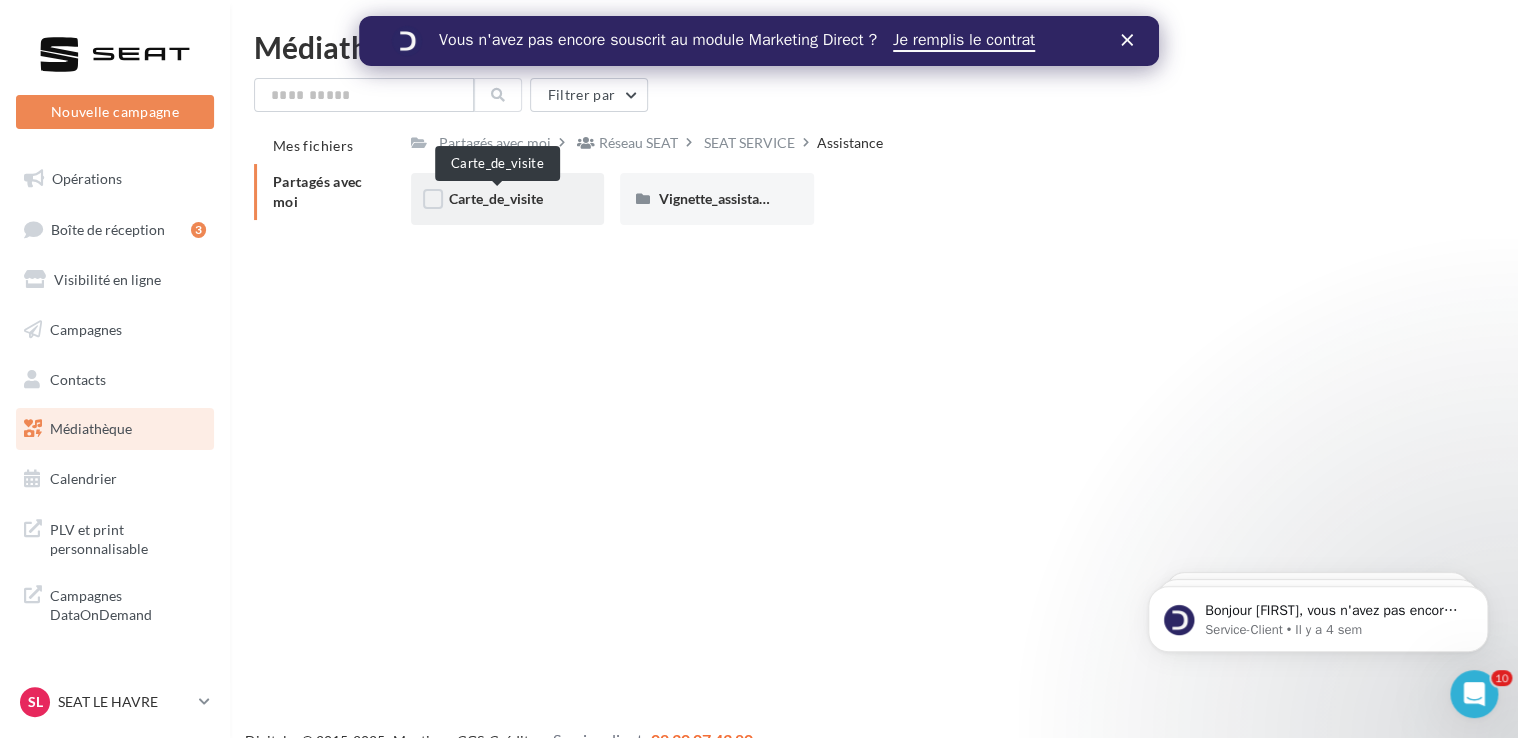 click on "Carte_de_visite" at bounding box center [496, 198] 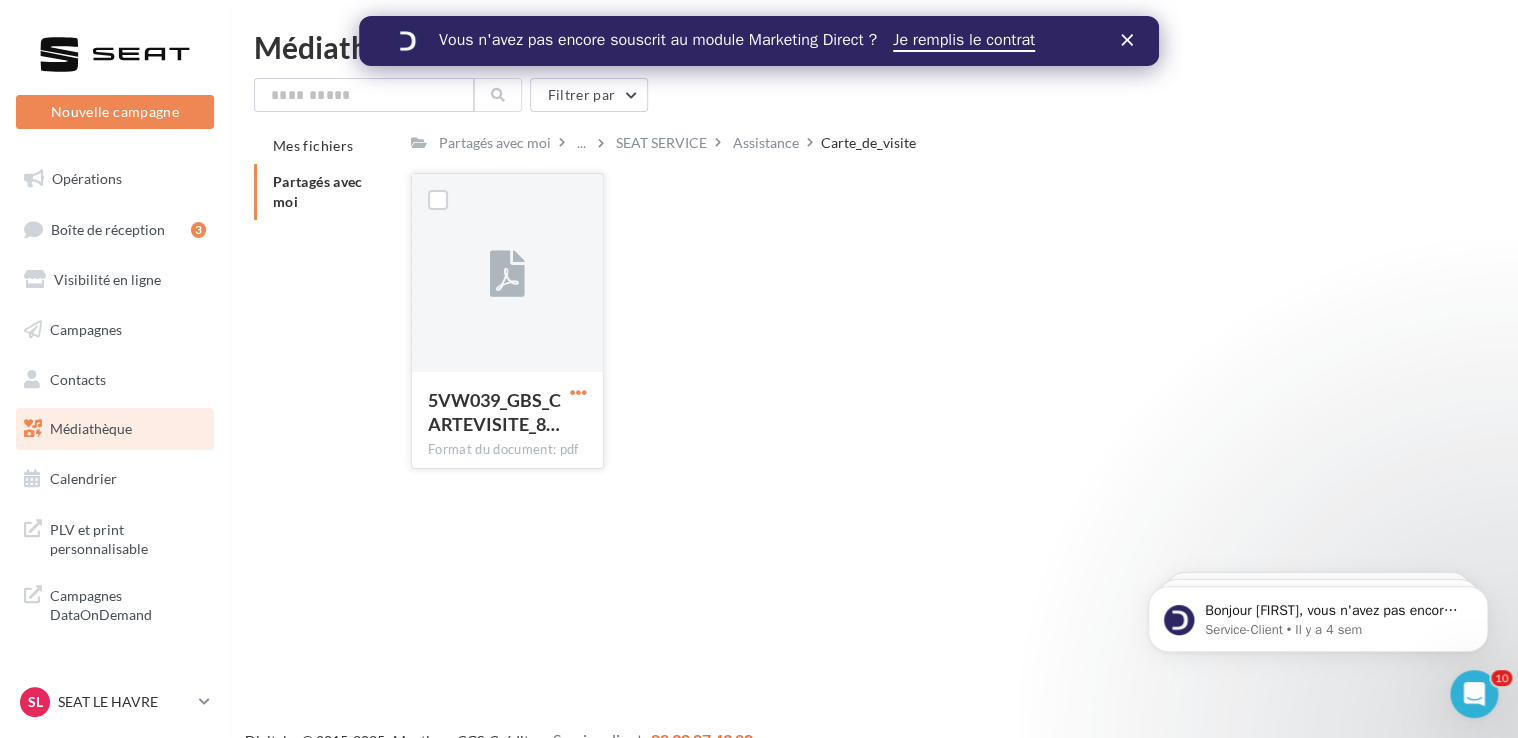 click at bounding box center (578, 392) 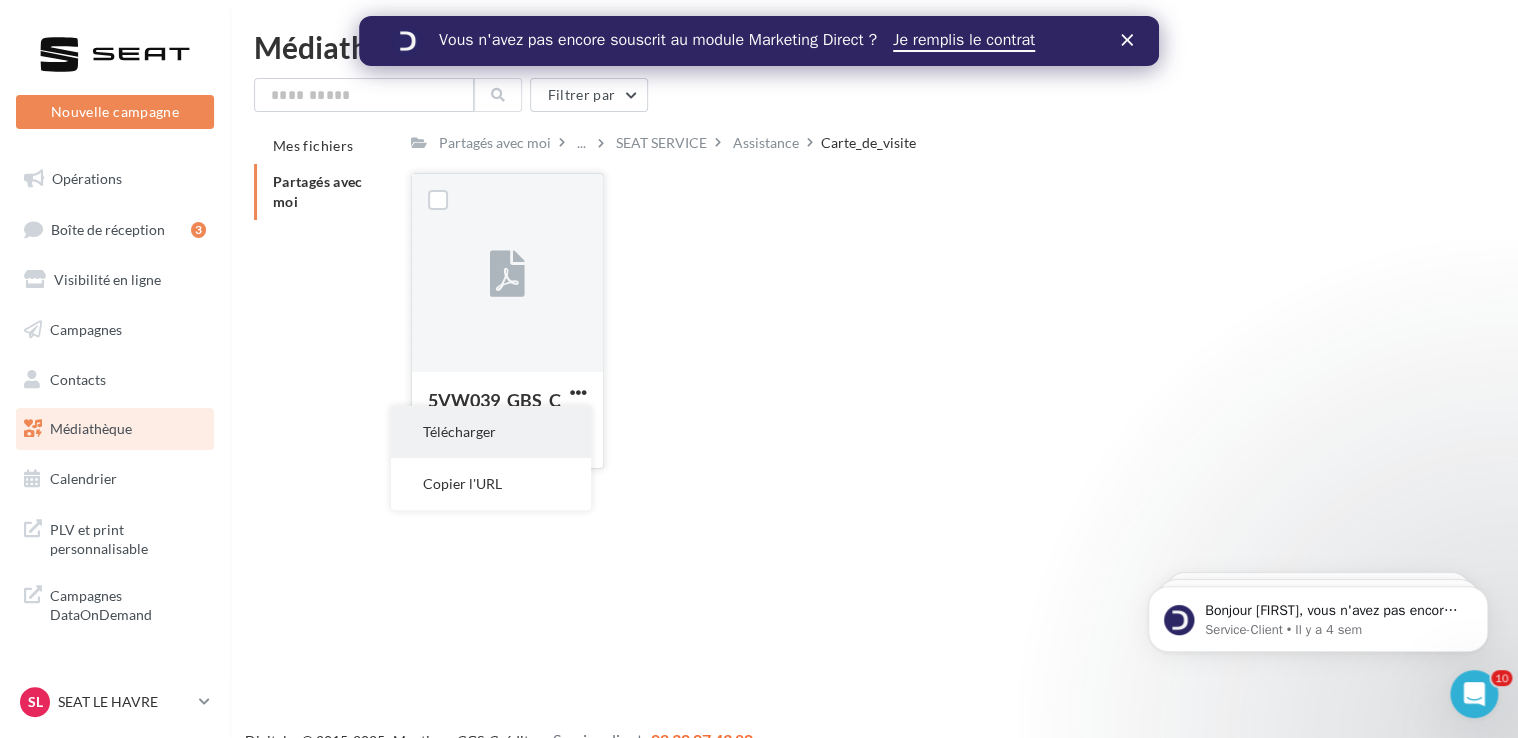 click on "Télécharger" at bounding box center (491, 432) 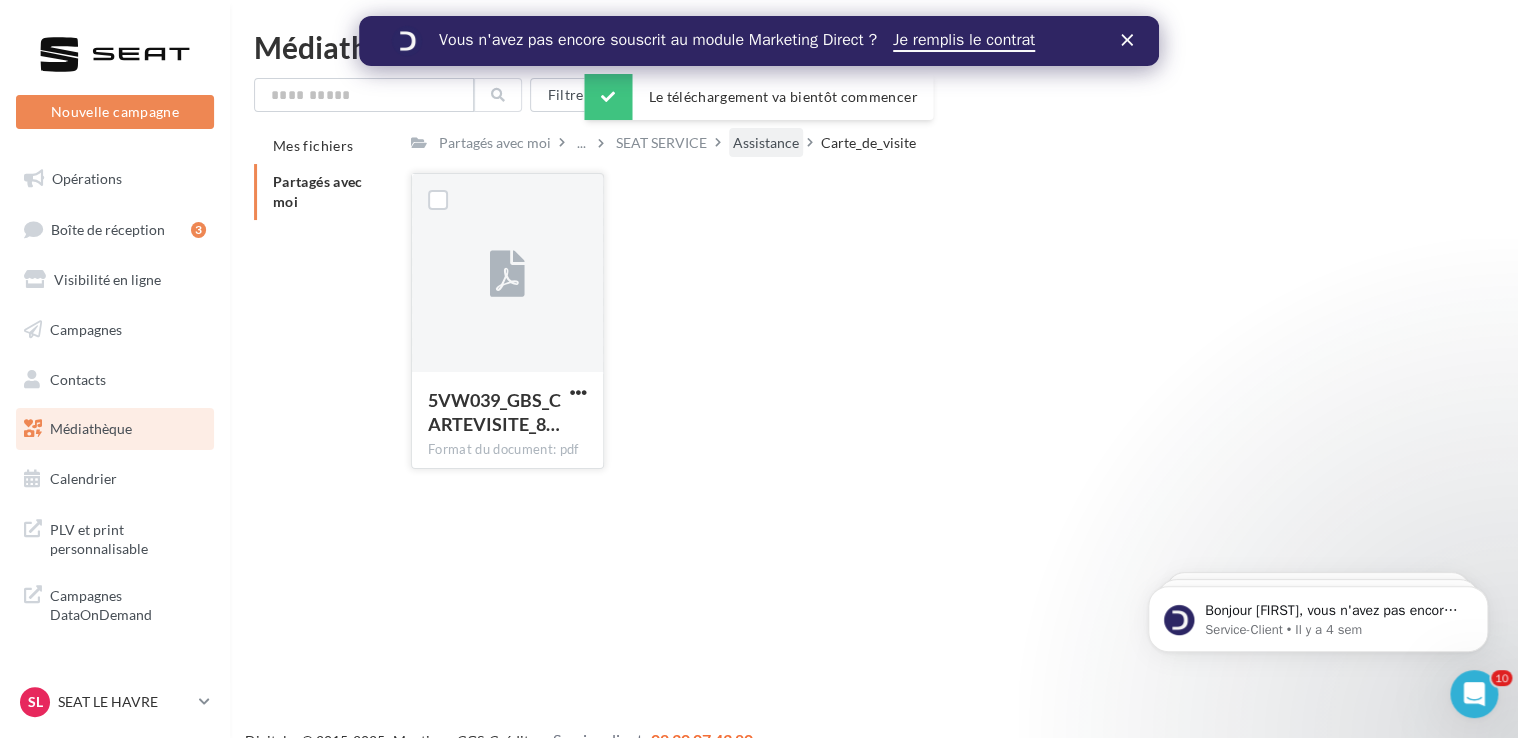 click on "Assistance" at bounding box center (766, 143) 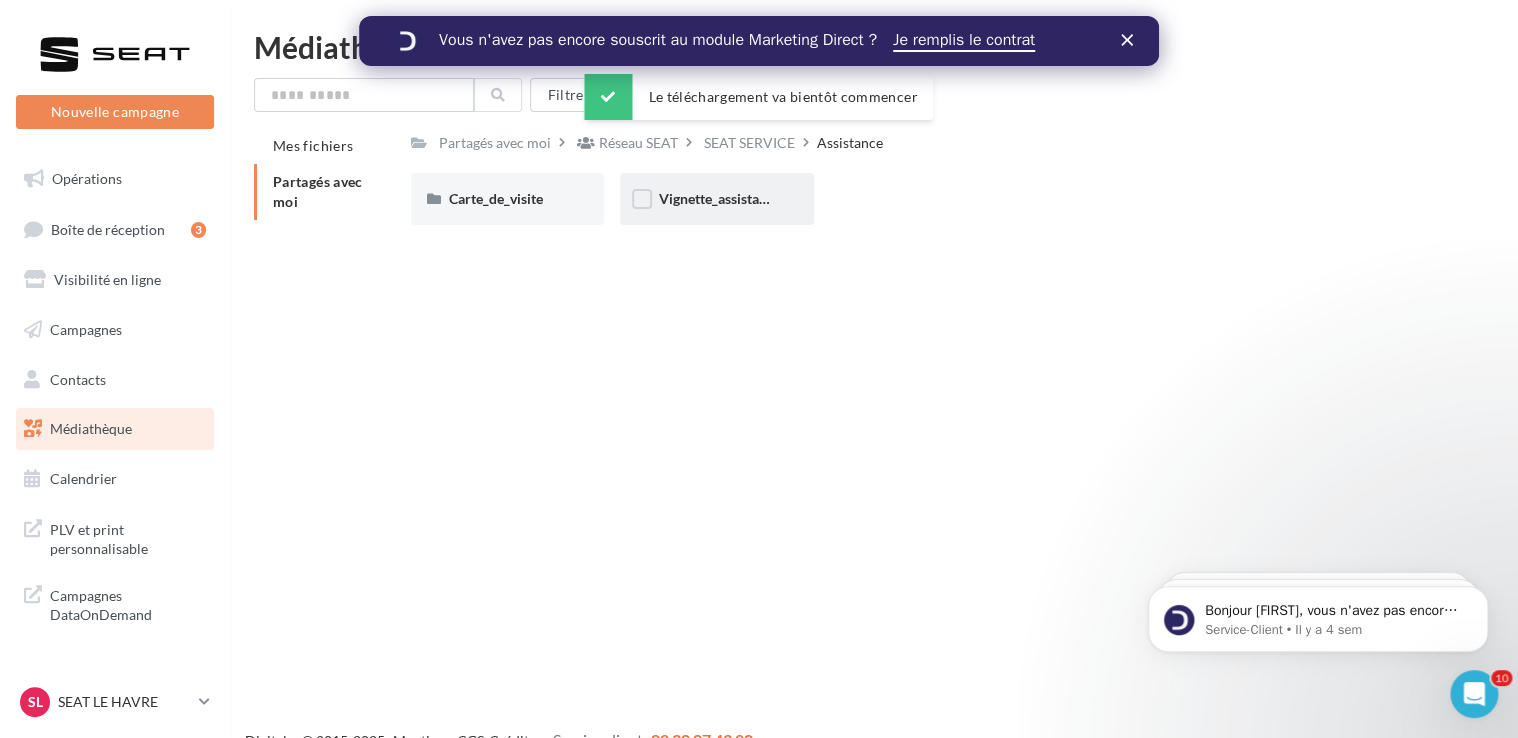 click on "Vignette_assistance" at bounding box center [719, 198] 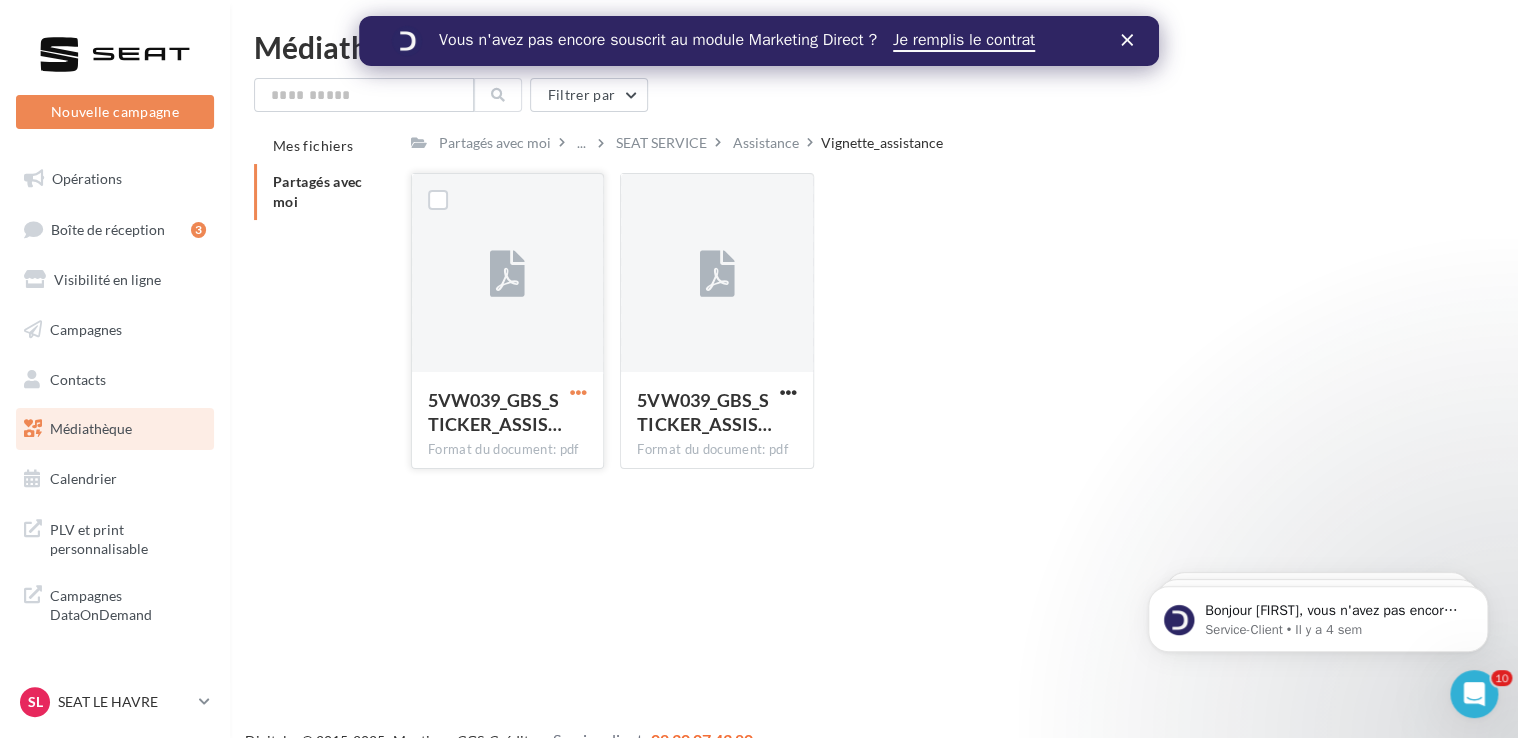 click at bounding box center (578, 392) 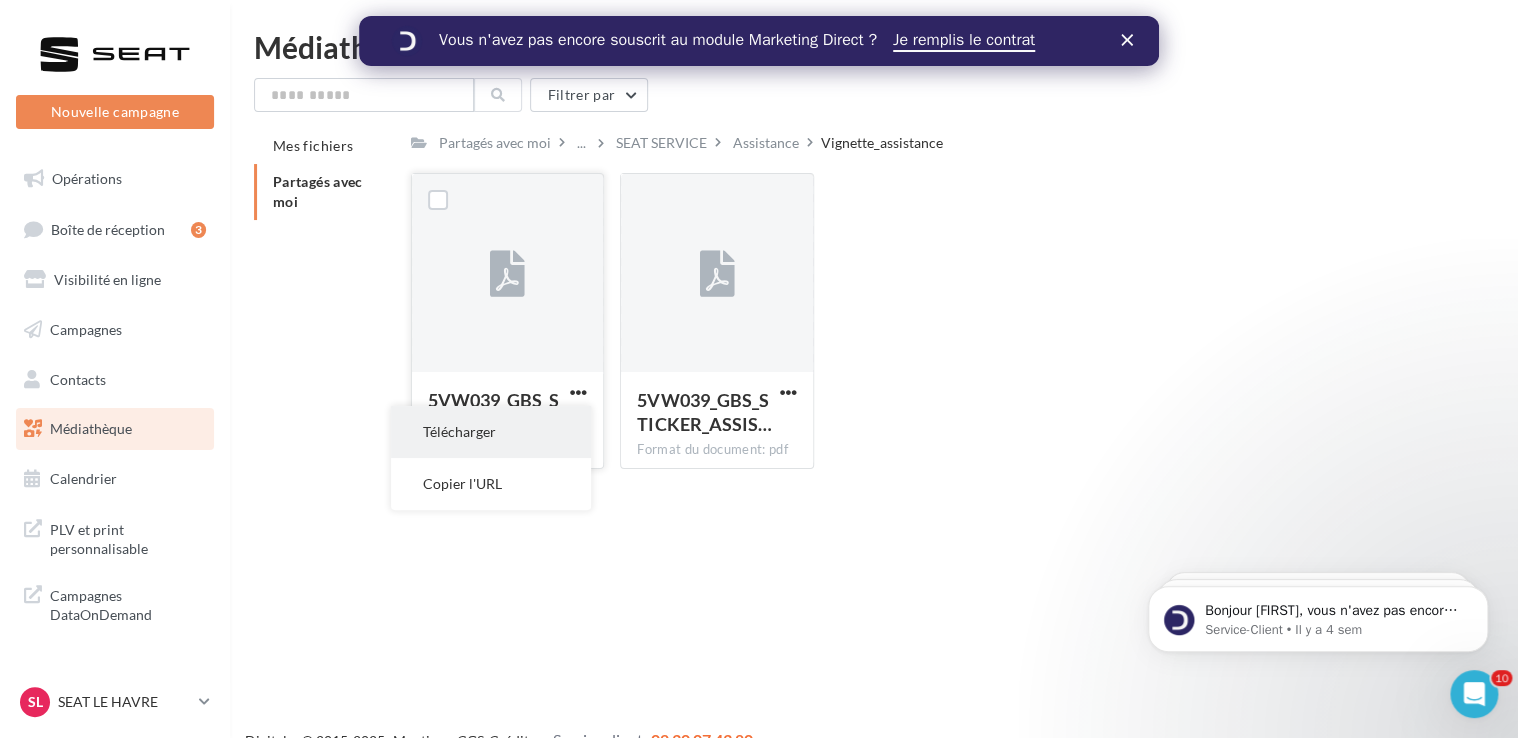 click on "Télécharger" at bounding box center (491, 432) 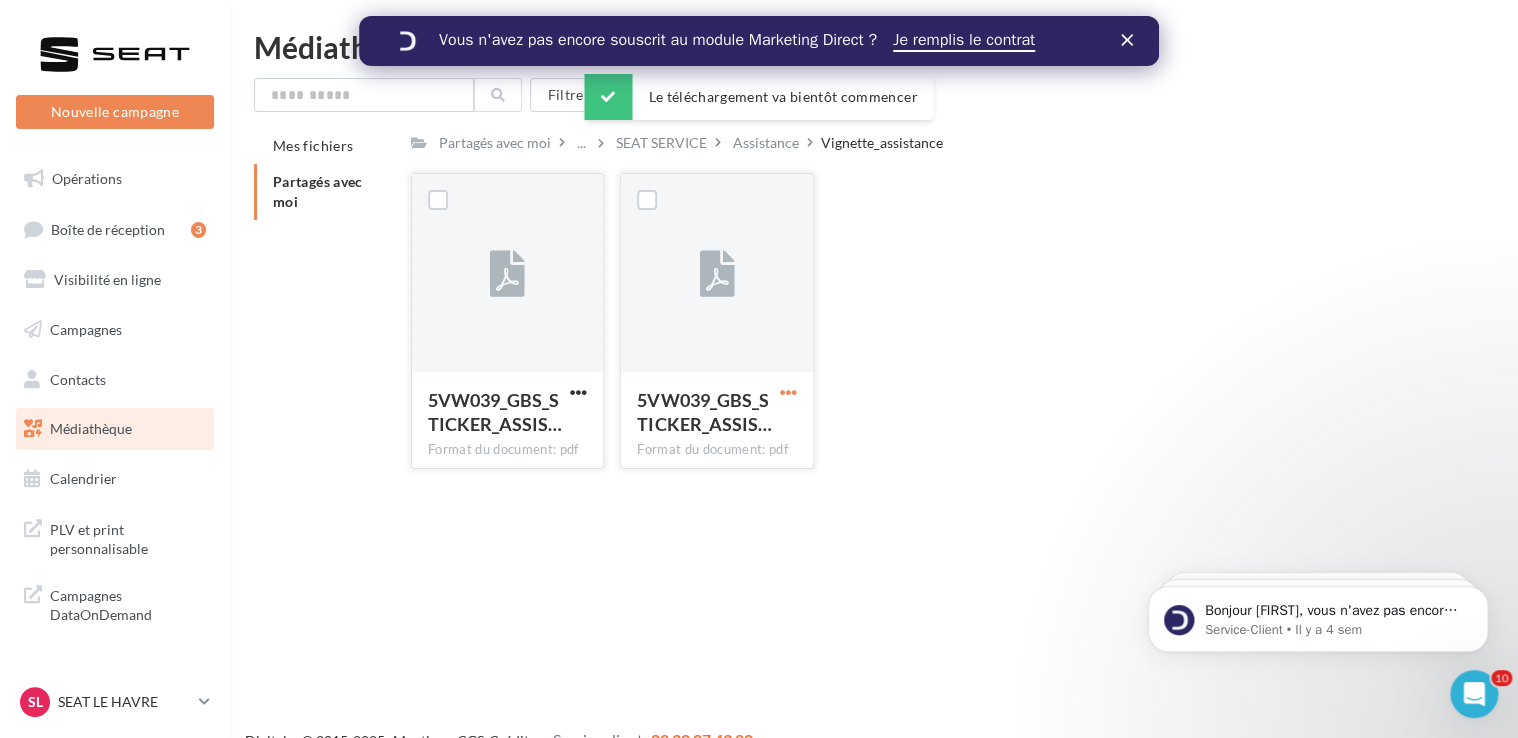 click at bounding box center [788, 392] 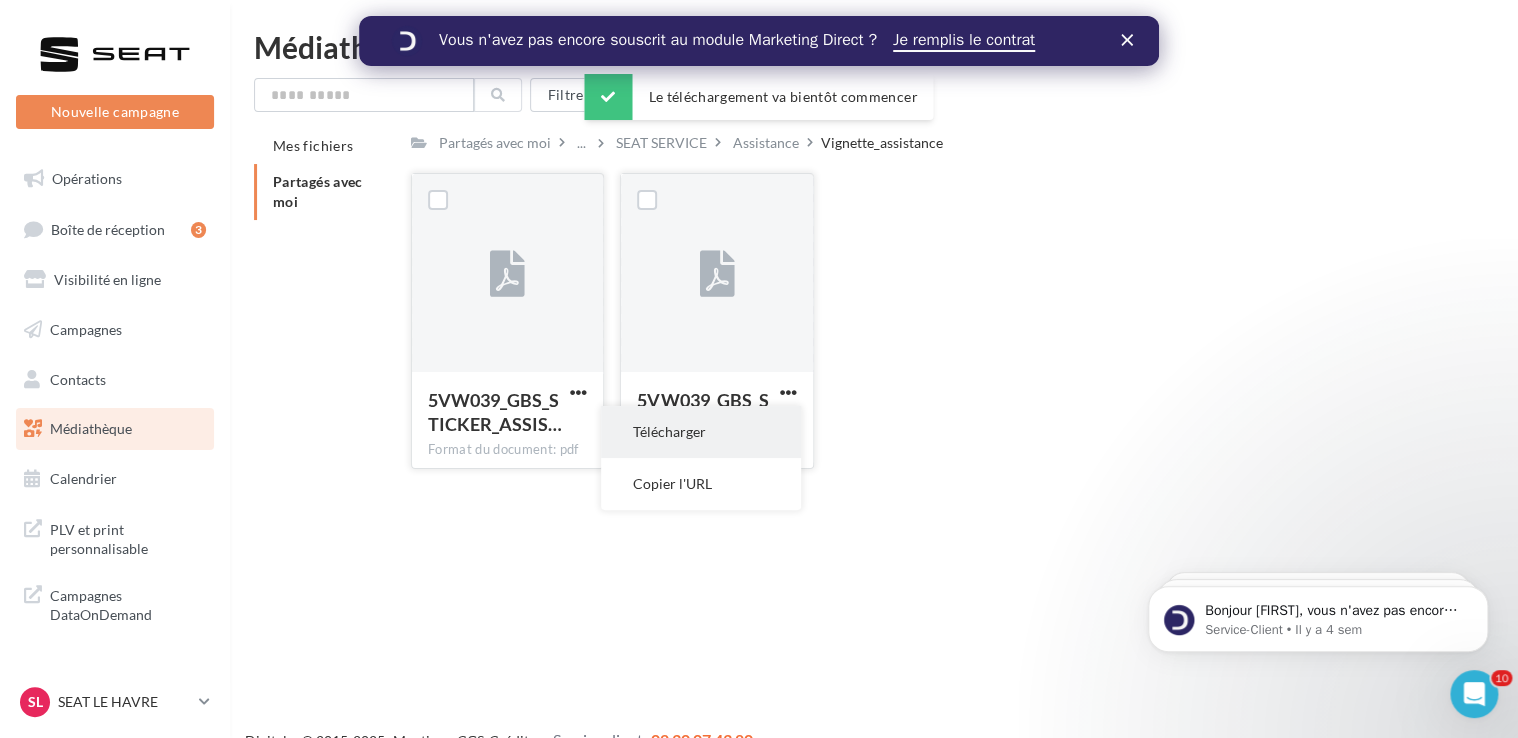 click on "Télécharger" at bounding box center (701, 432) 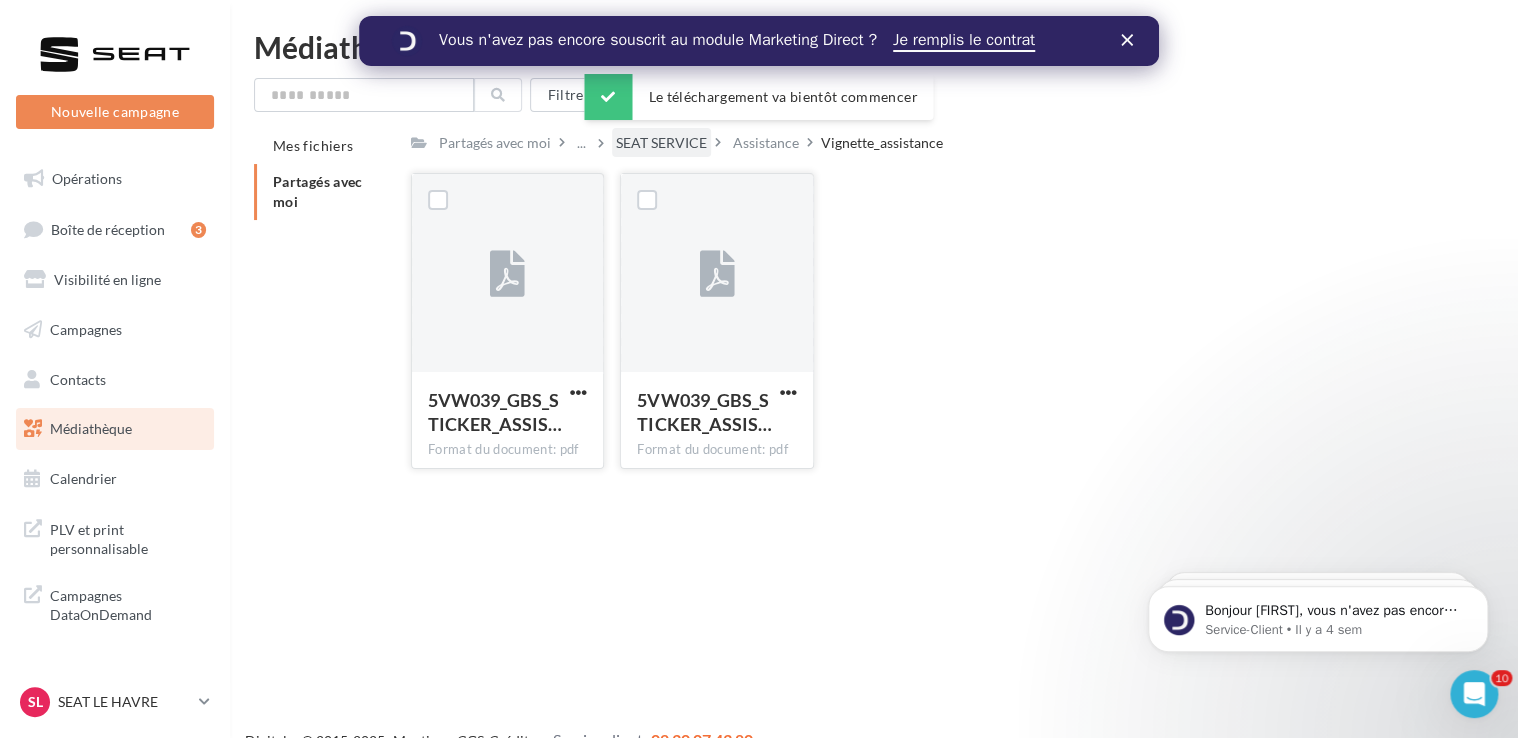 drag, startPoint x: 505, startPoint y: 150, endPoint x: 636, endPoint y: 154, distance: 131.06105 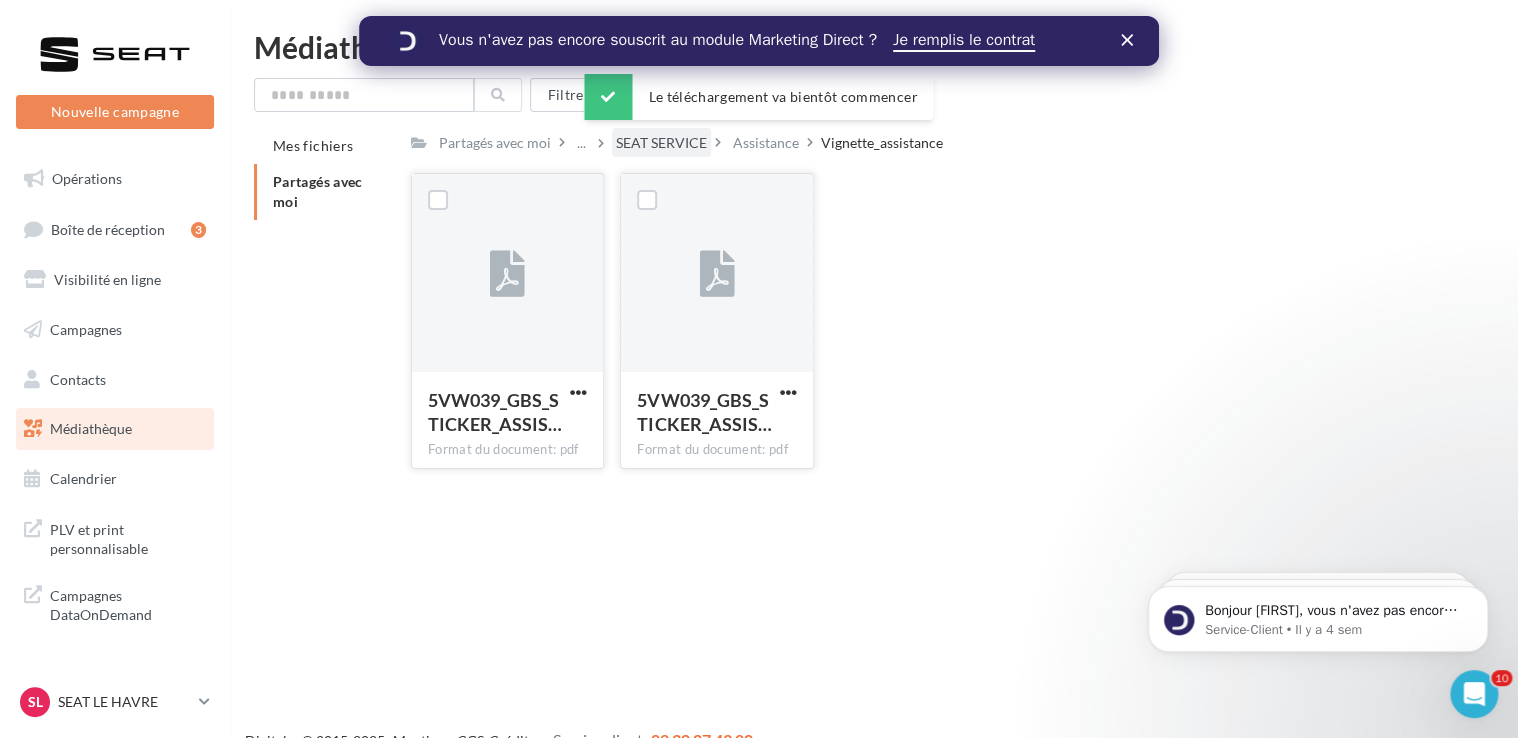 click on "Partagés avec moi        ...         SEAT SERVICE          Assistance          Vignette_assistance" at bounding box center [681, 142] 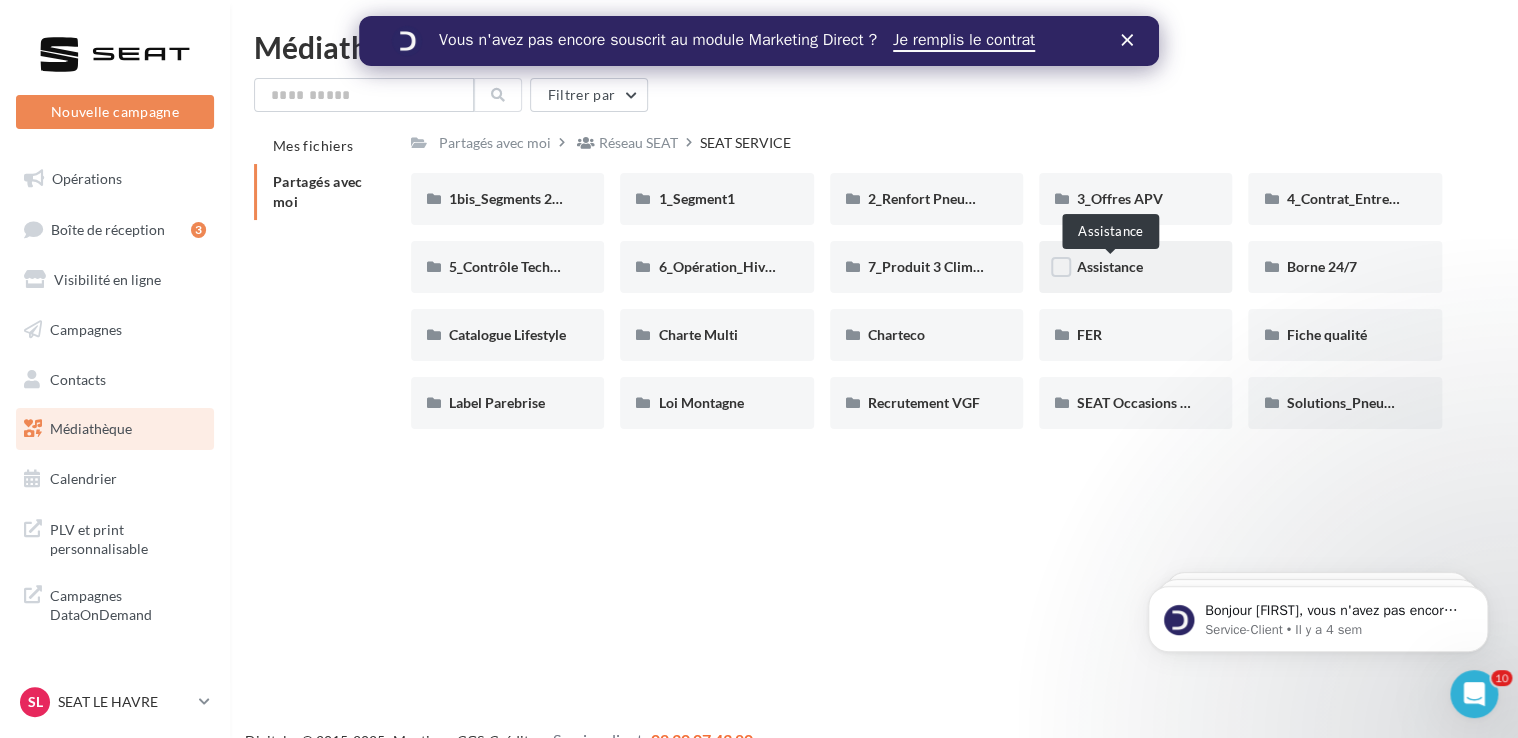 click on "Assistance" at bounding box center [1110, 266] 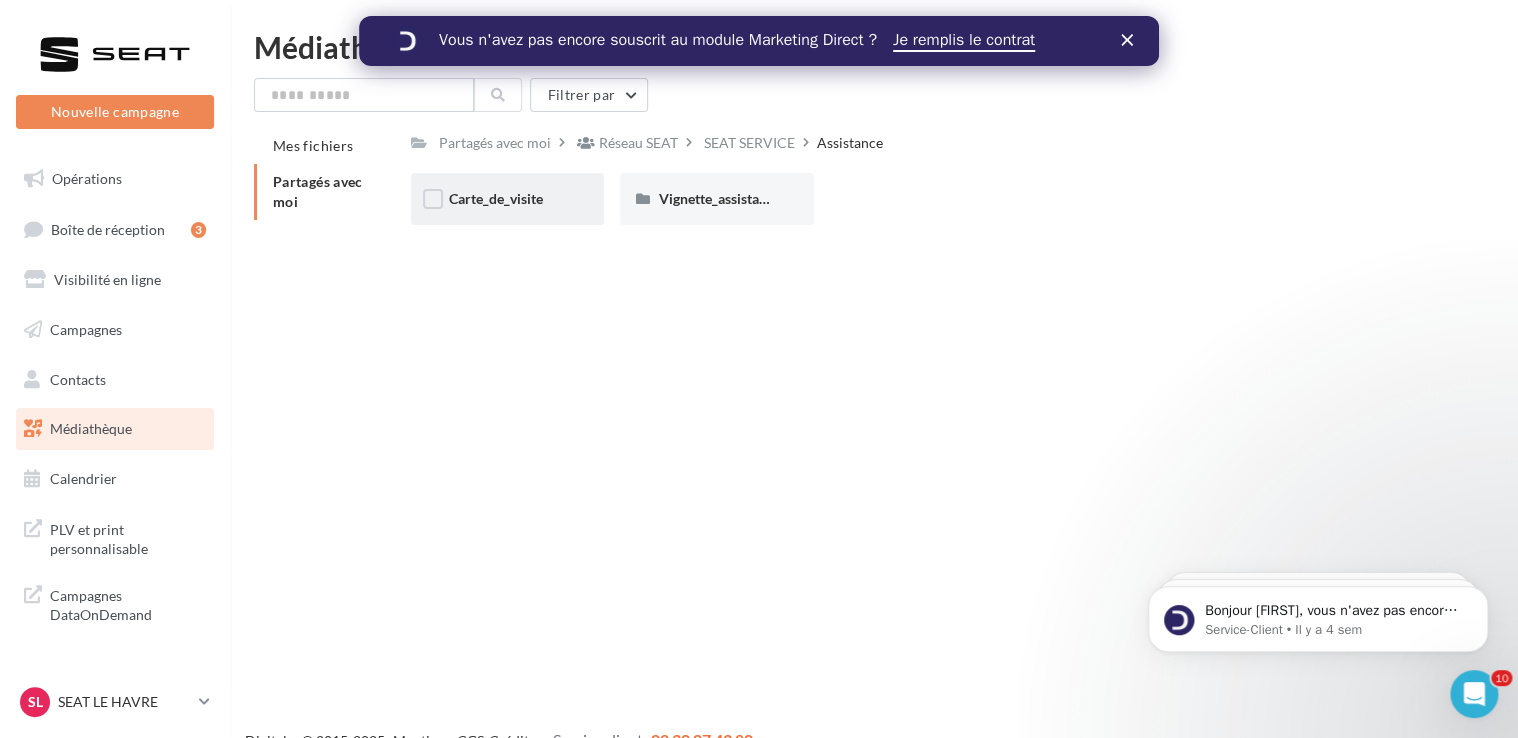 drag, startPoint x: 651, startPoint y: 198, endPoint x: 551, endPoint y: 224, distance: 103.32473 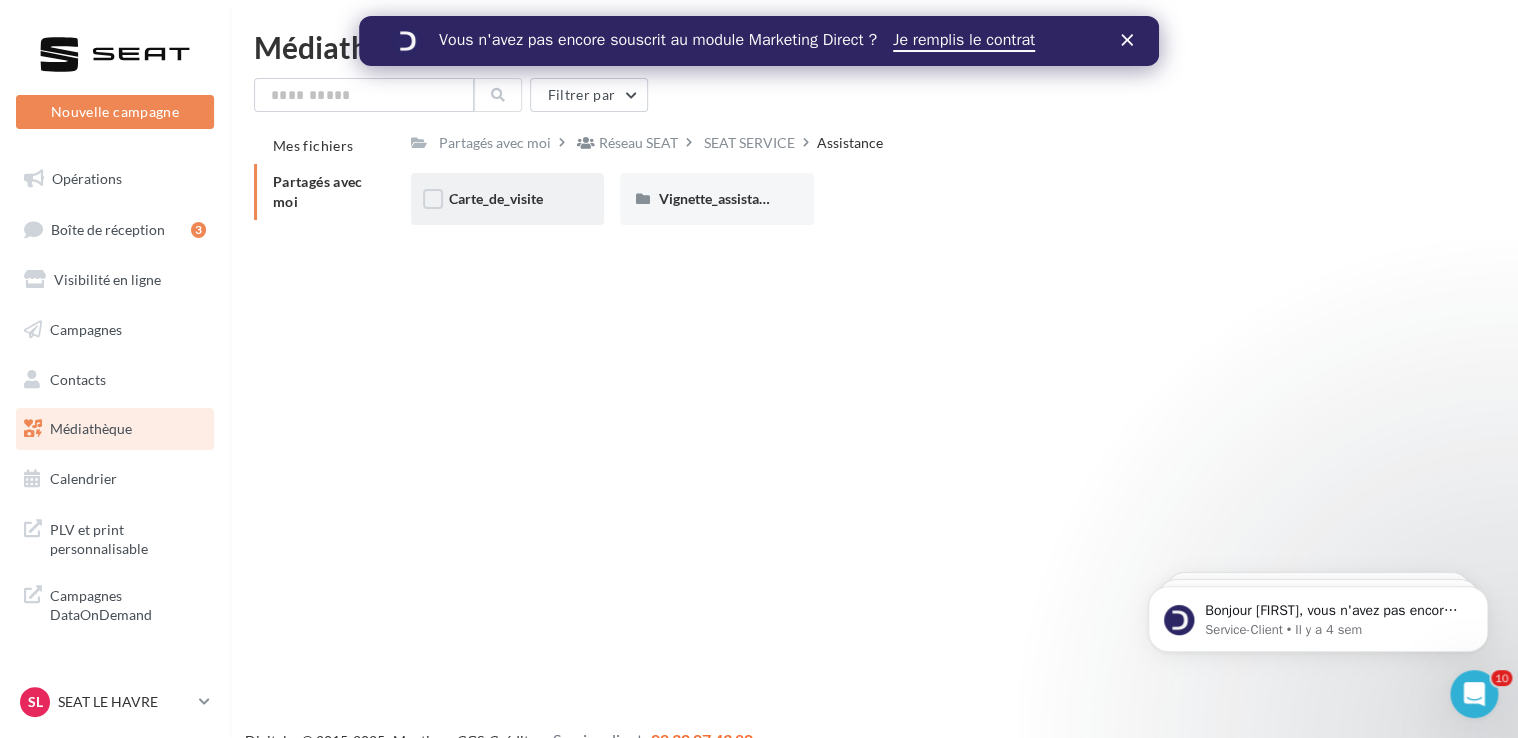 click on "Nouvelle campagne
Nouvelle campagne
Opérations
Boîte de réception
3
Visibilité en ligne
Campagnes
Contacts
Mes cibles
Médiathèque
Calendrier" at bounding box center (759, 401) 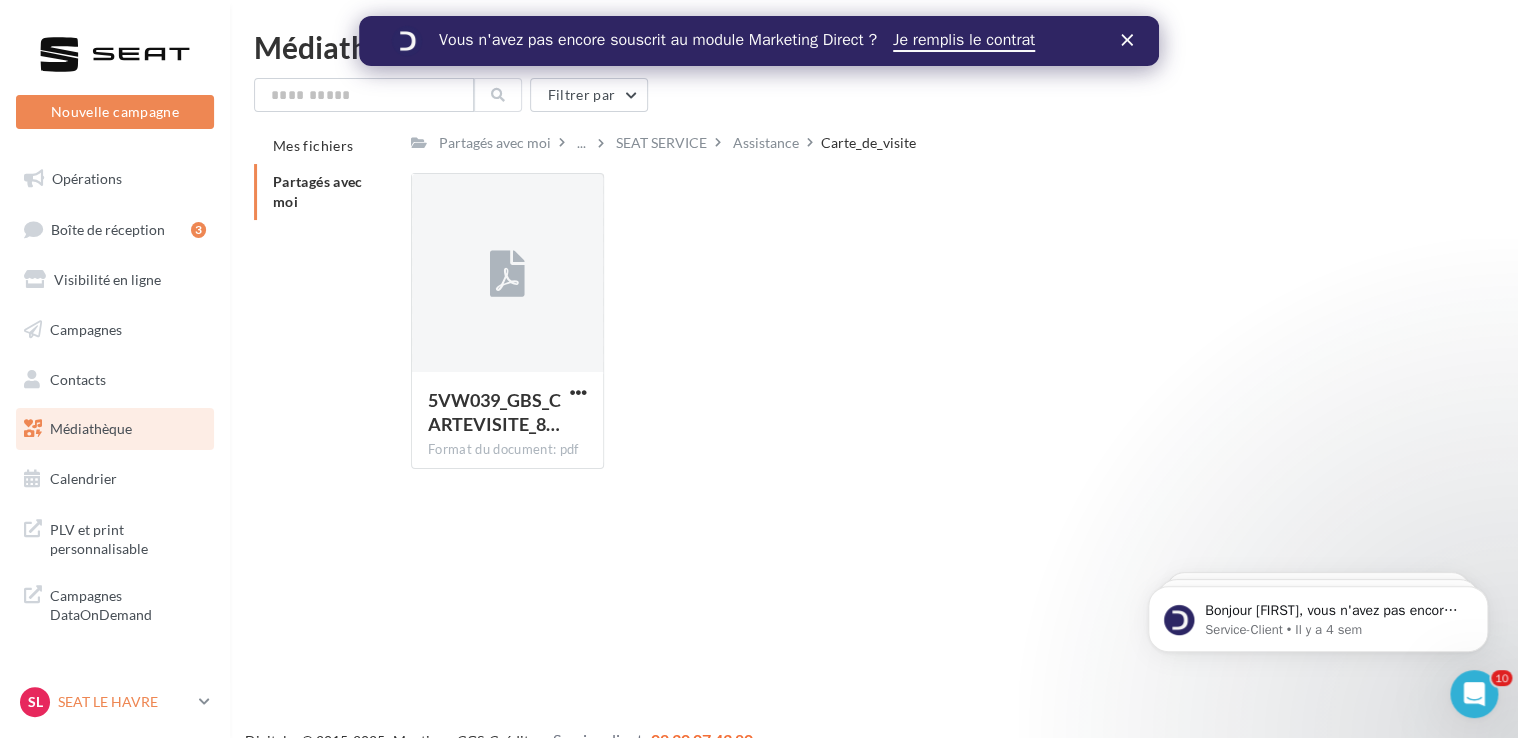 click at bounding box center [204, 701] 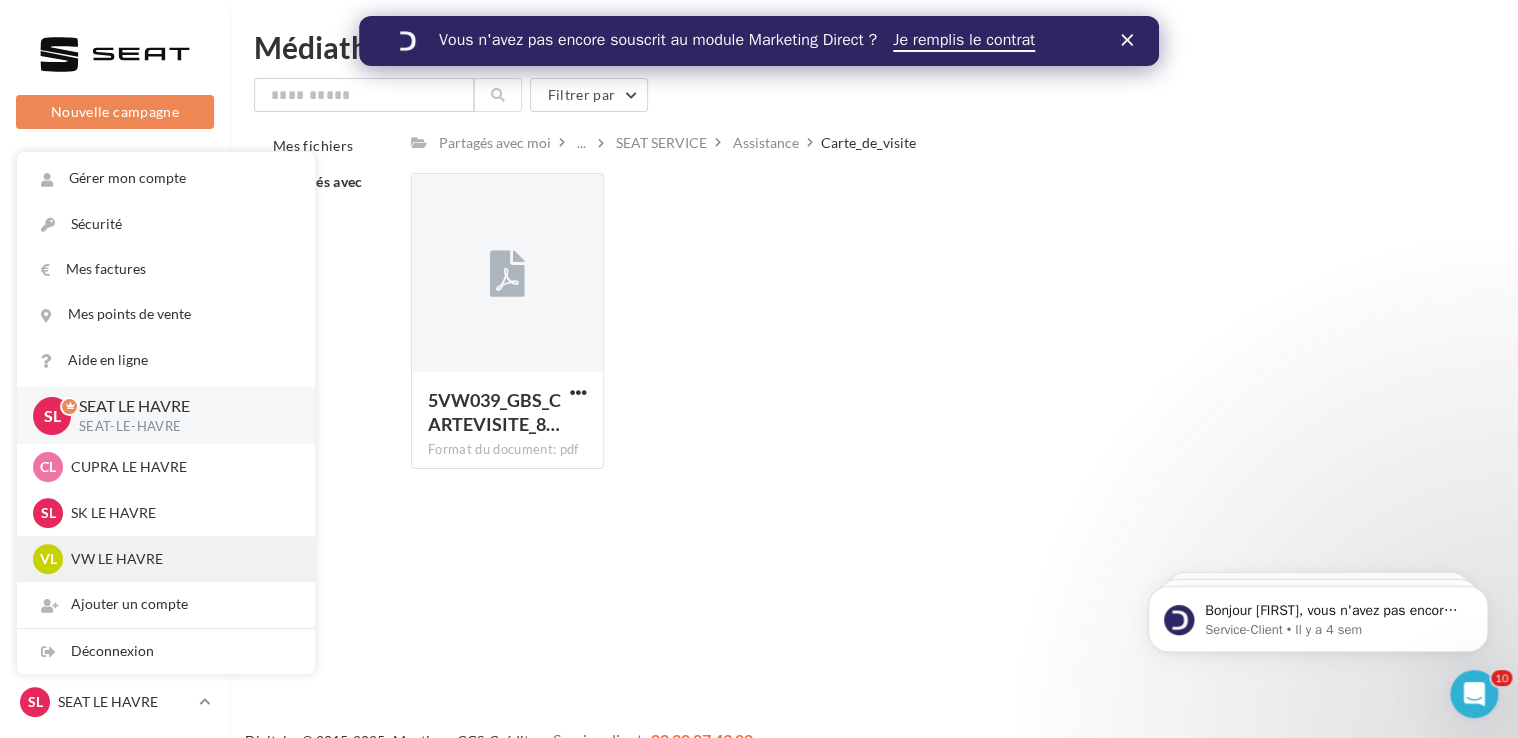 click on "VW [CITY]" at bounding box center (181, 559) 